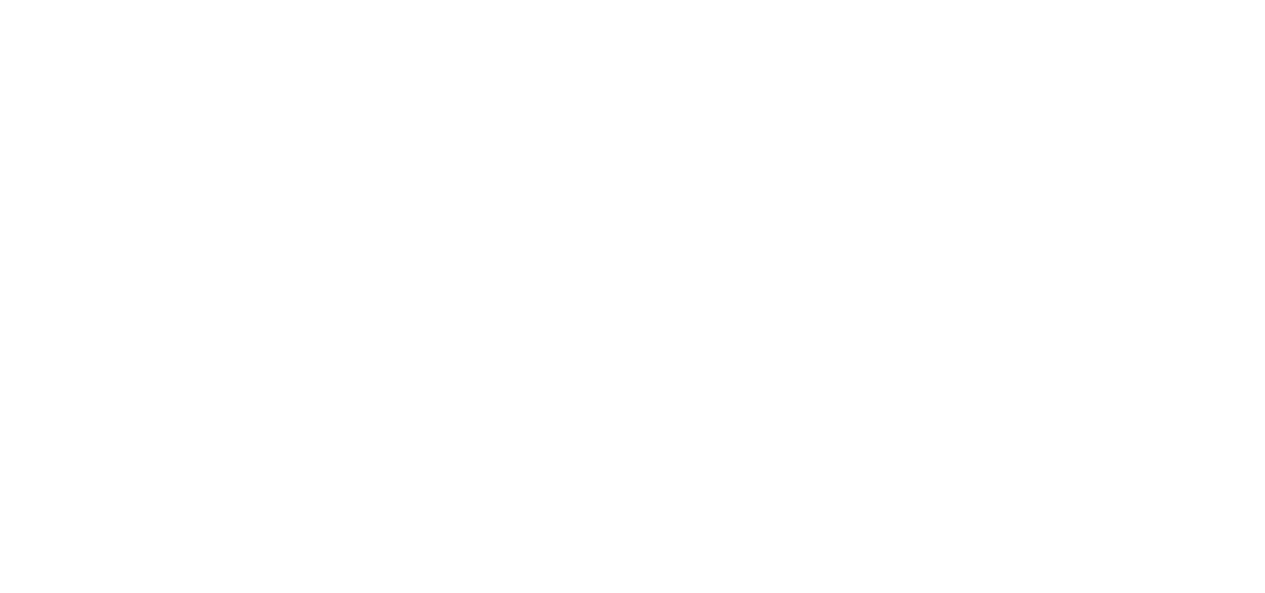 scroll, scrollTop: 0, scrollLeft: 0, axis: both 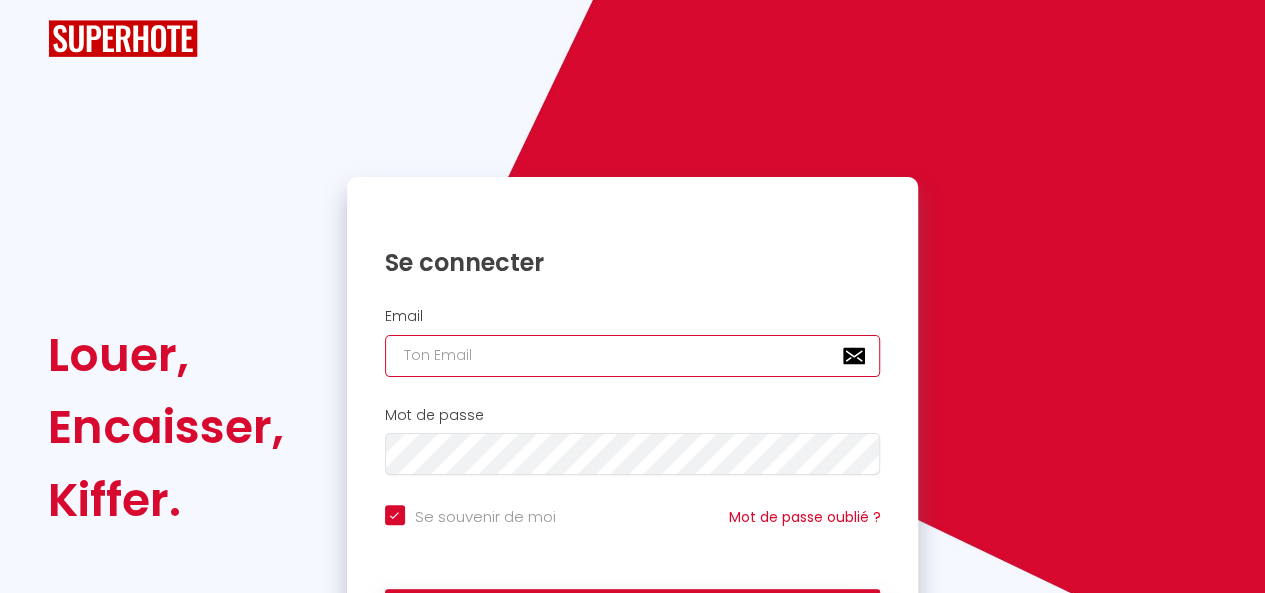 type on "[EMAIL_ADDRESS][DOMAIN_NAME]" 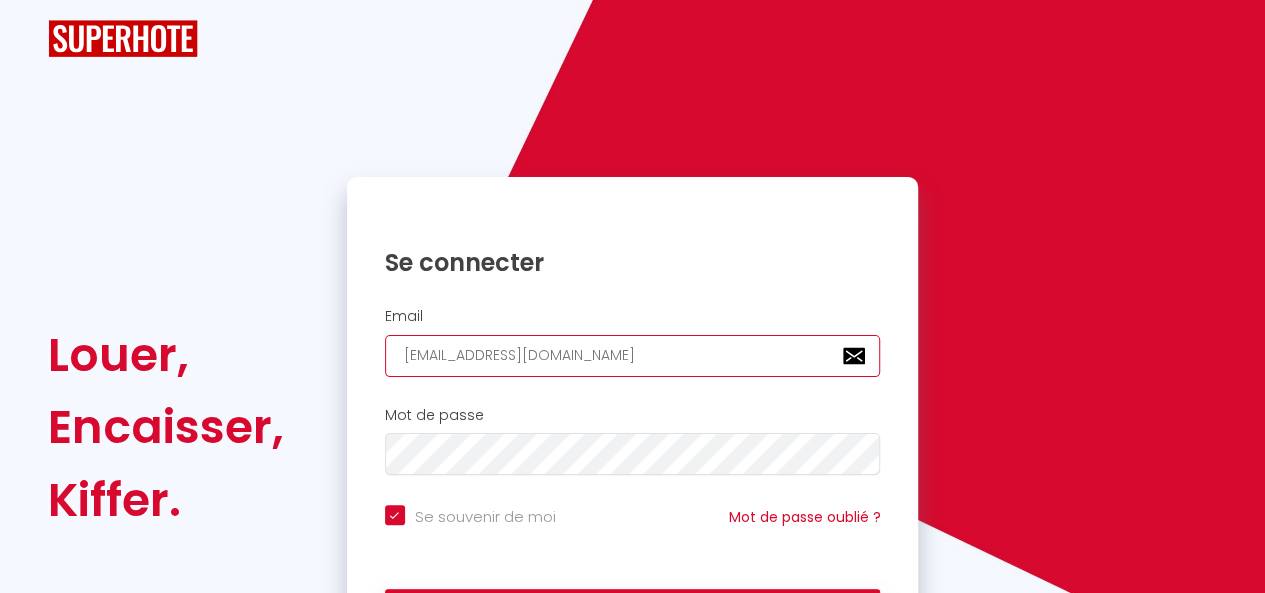 click on "[EMAIL_ADDRESS][DOMAIN_NAME]" at bounding box center (633, 356) 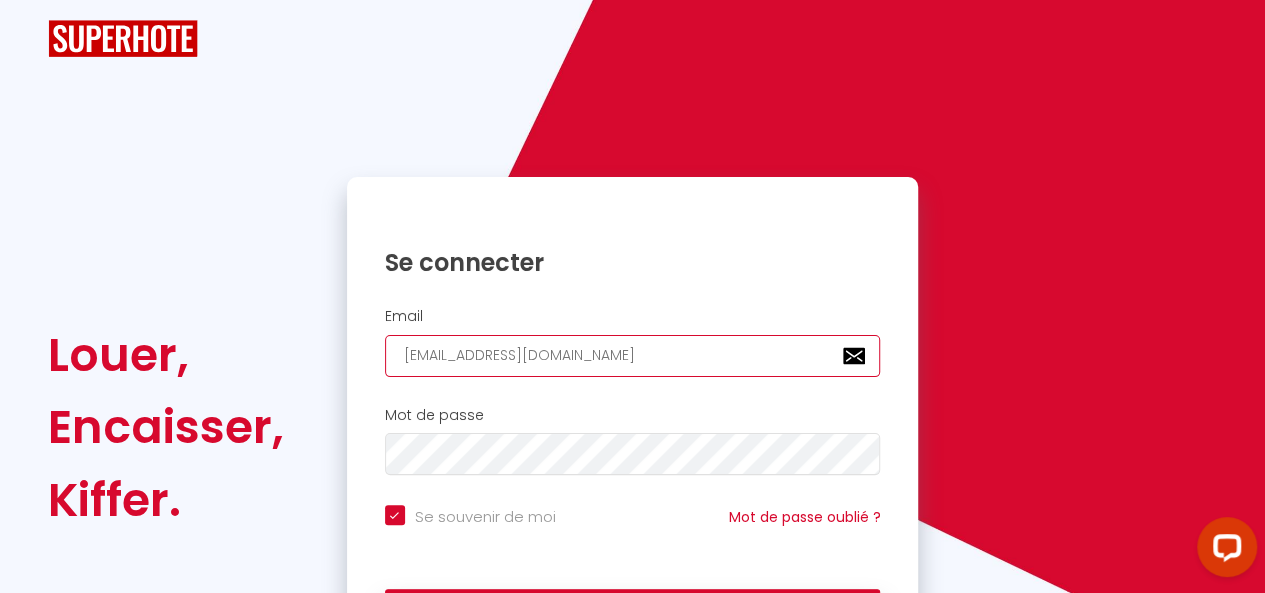 scroll, scrollTop: 0, scrollLeft: 0, axis: both 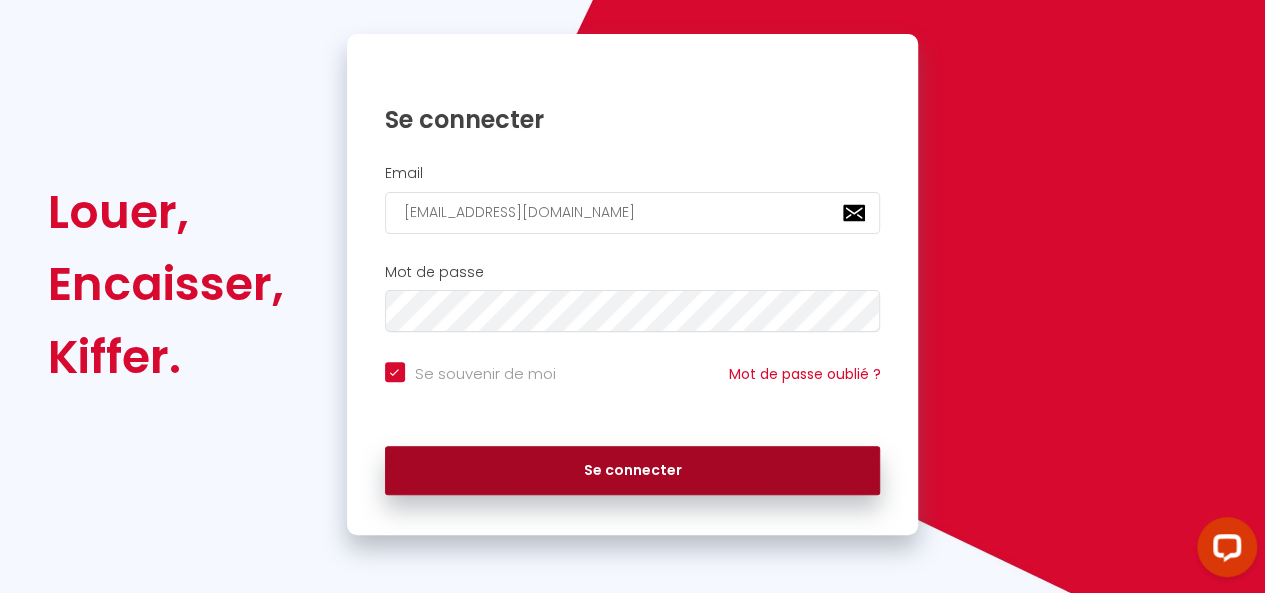 click on "Se connecter" at bounding box center (633, 471) 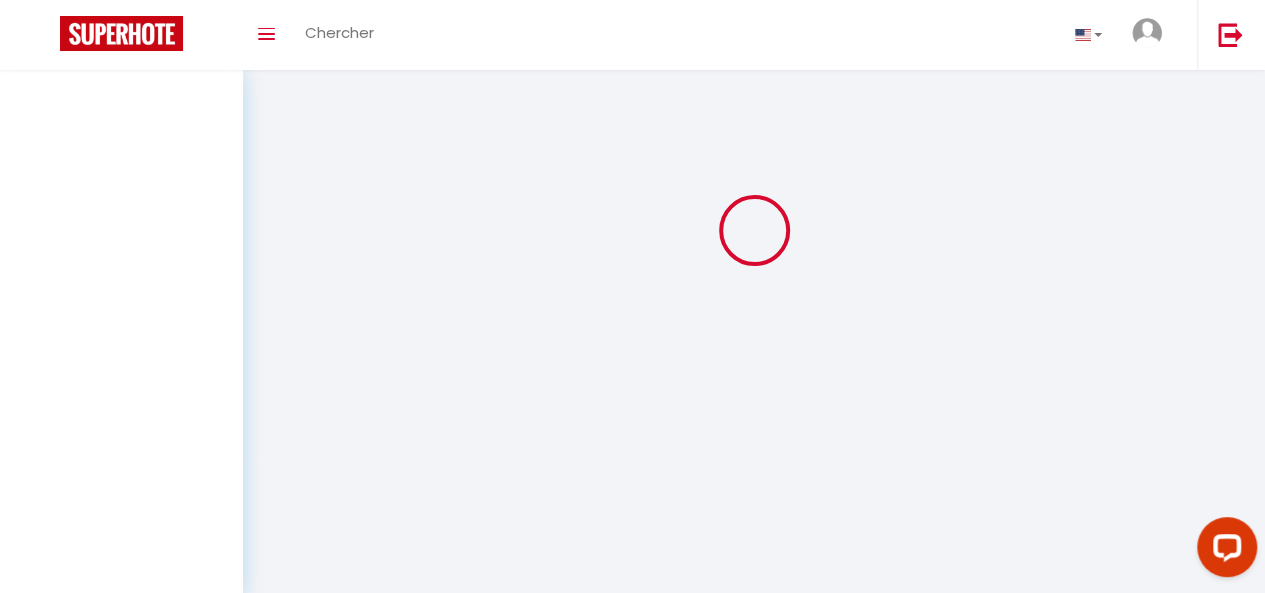 scroll, scrollTop: 0, scrollLeft: 0, axis: both 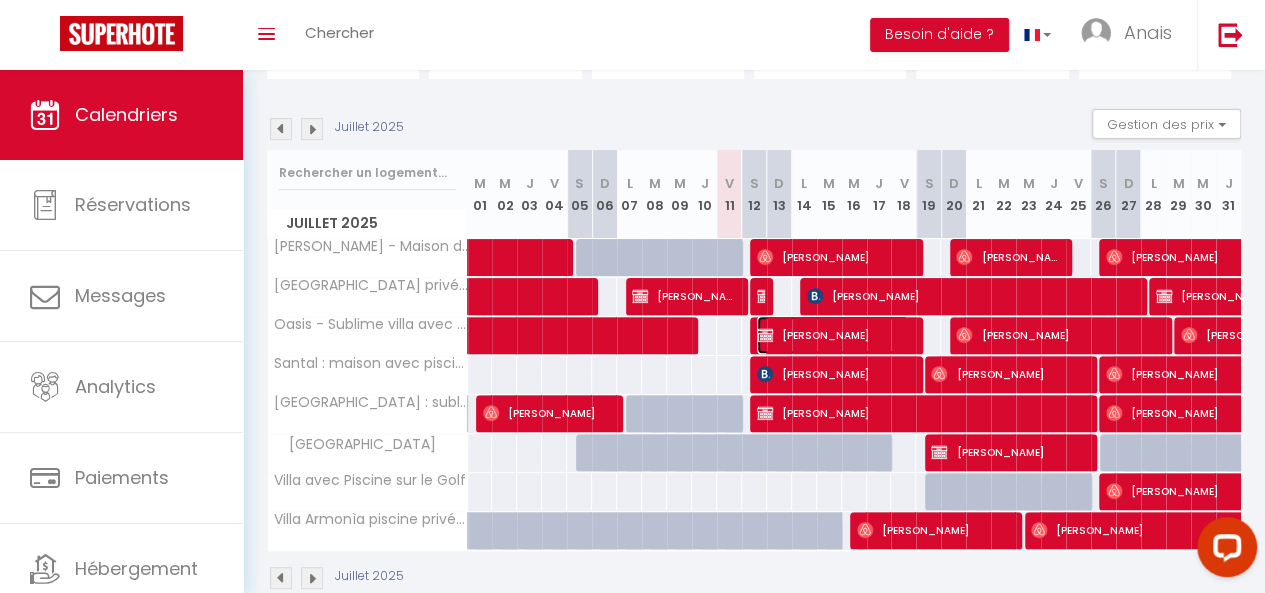 click on "[PERSON_NAME]" at bounding box center [833, 335] 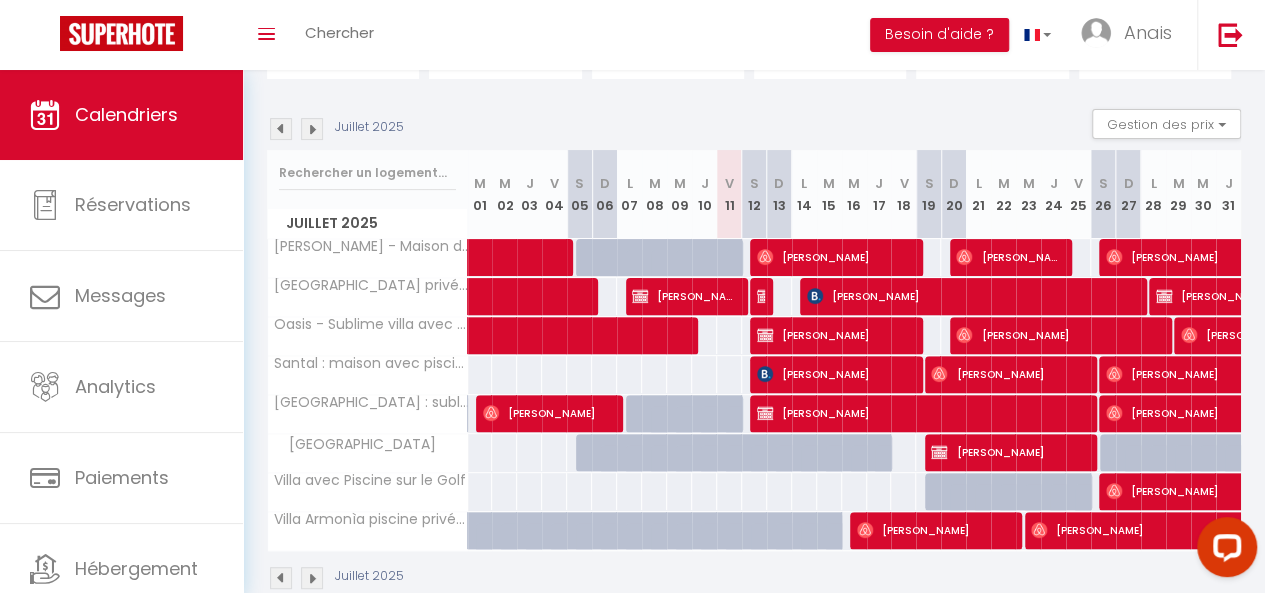 click at bounding box center [0, 0] 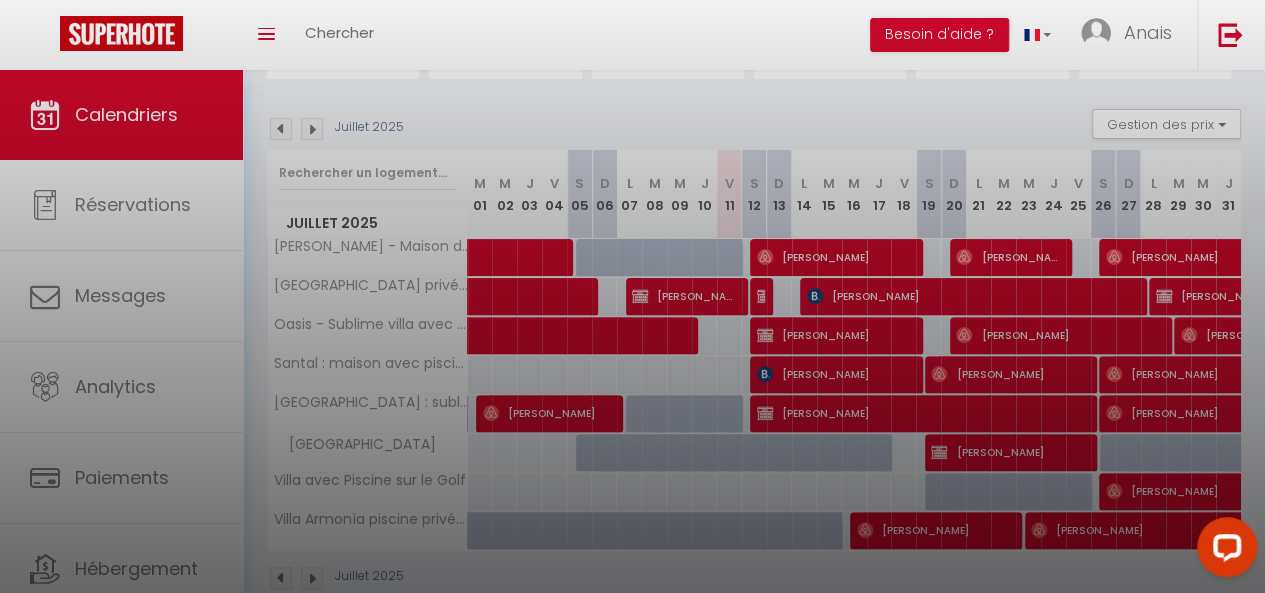 select on "28802" 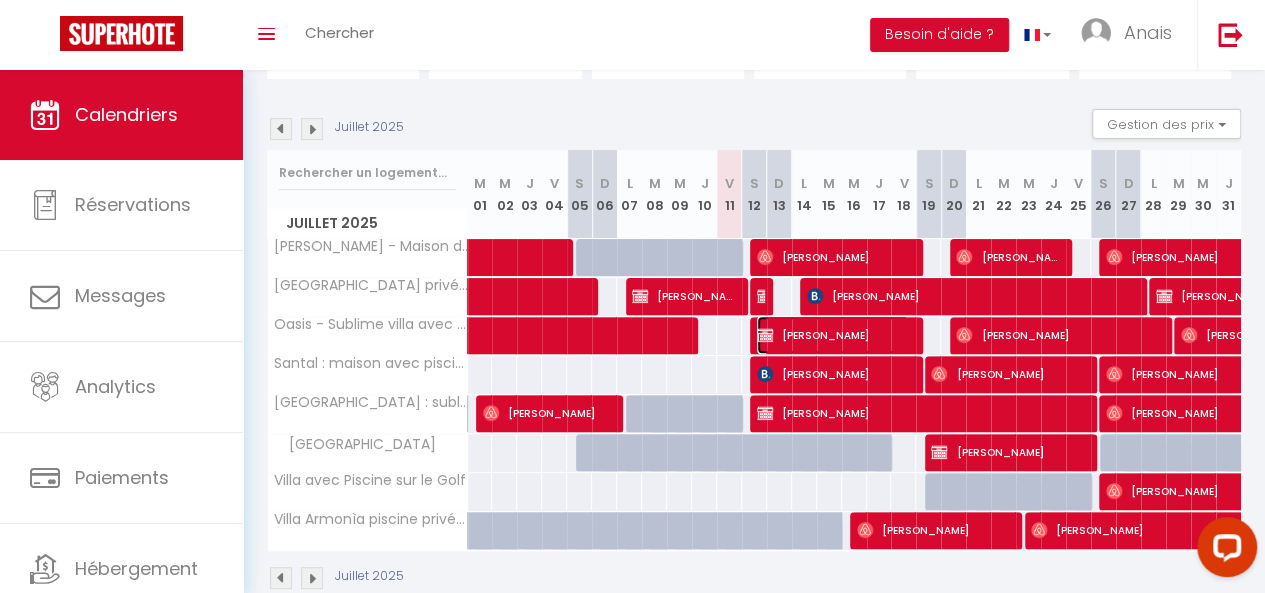 click on "[PERSON_NAME]" at bounding box center (833, 335) 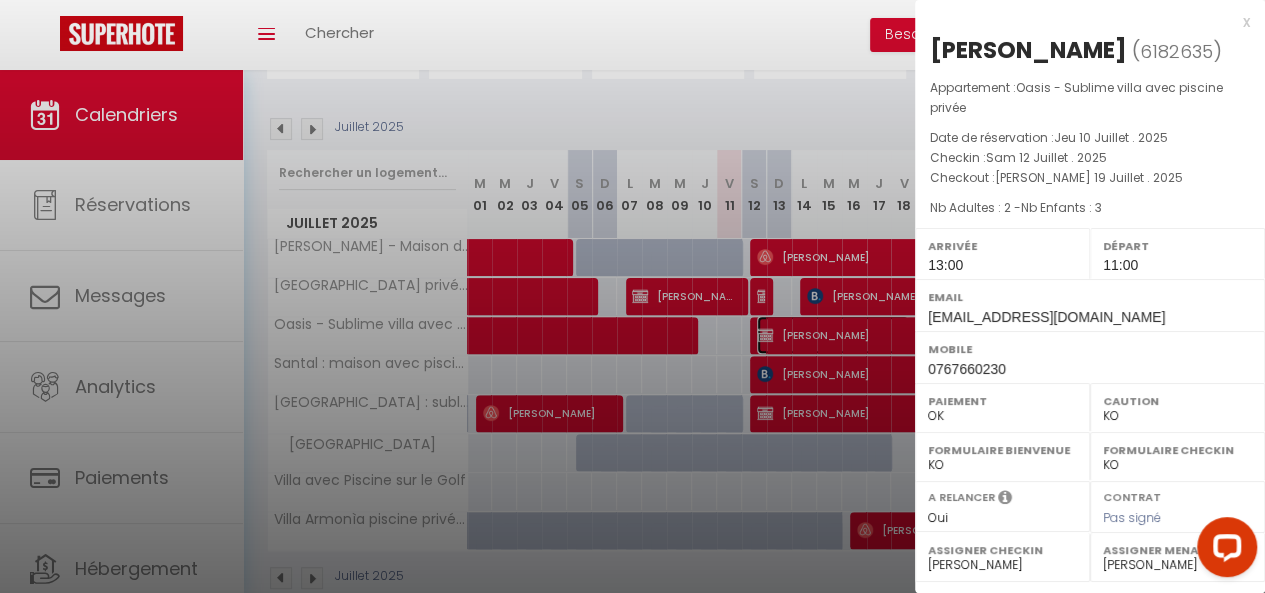 scroll, scrollTop: 16, scrollLeft: 0, axis: vertical 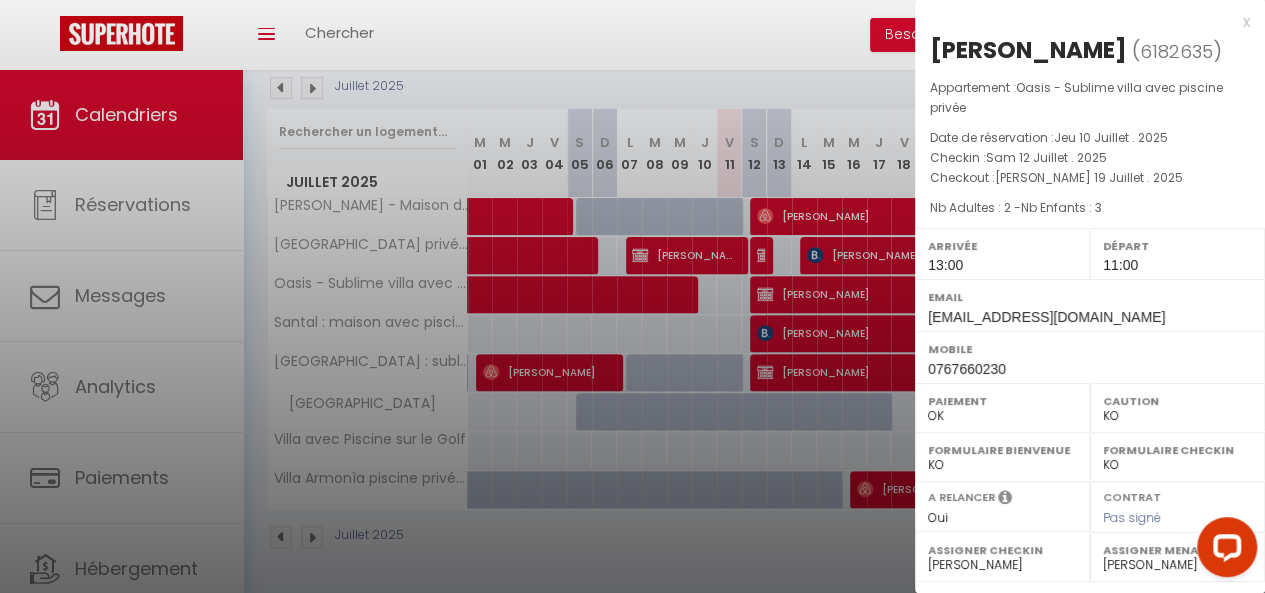 click on "x" at bounding box center [1082, 22] 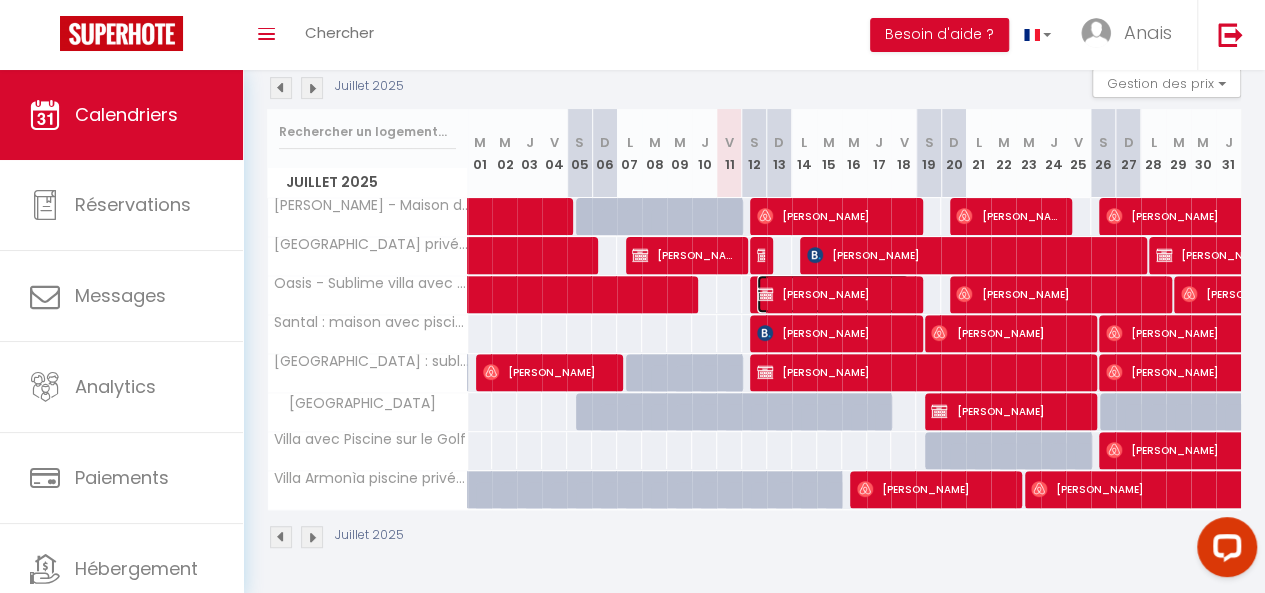 click on "[PERSON_NAME]" at bounding box center (833, 294) 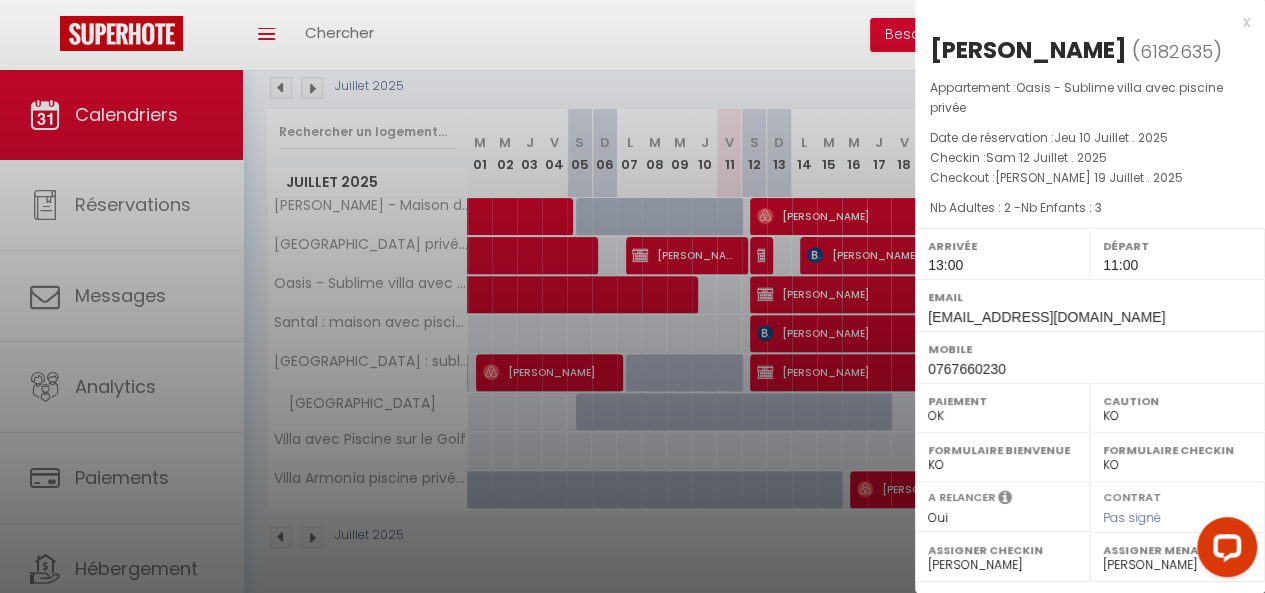 click on "-
[PERSON_NAME]
[PERSON_NAME]
[PERSON_NAME]
[PERSON_NAME]
[PERSON_NAME]
[PERSON_NAME]
[PERSON_NAME]
Mégane [PERSON_NAME]
[PERSON_NAME] [PERSON_NAME]
[PERSON_NAME]
[PERSON_NAME]
[PERSON_NAME]" at bounding box center (1177, 565) 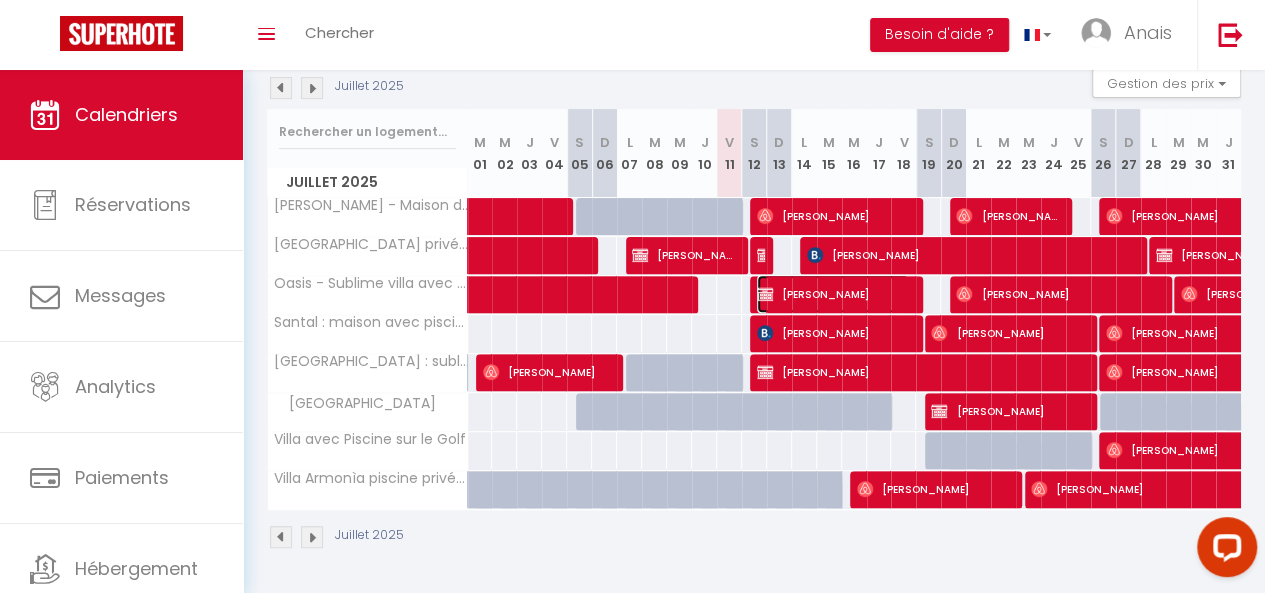 click on "[PERSON_NAME]" at bounding box center (833, 294) 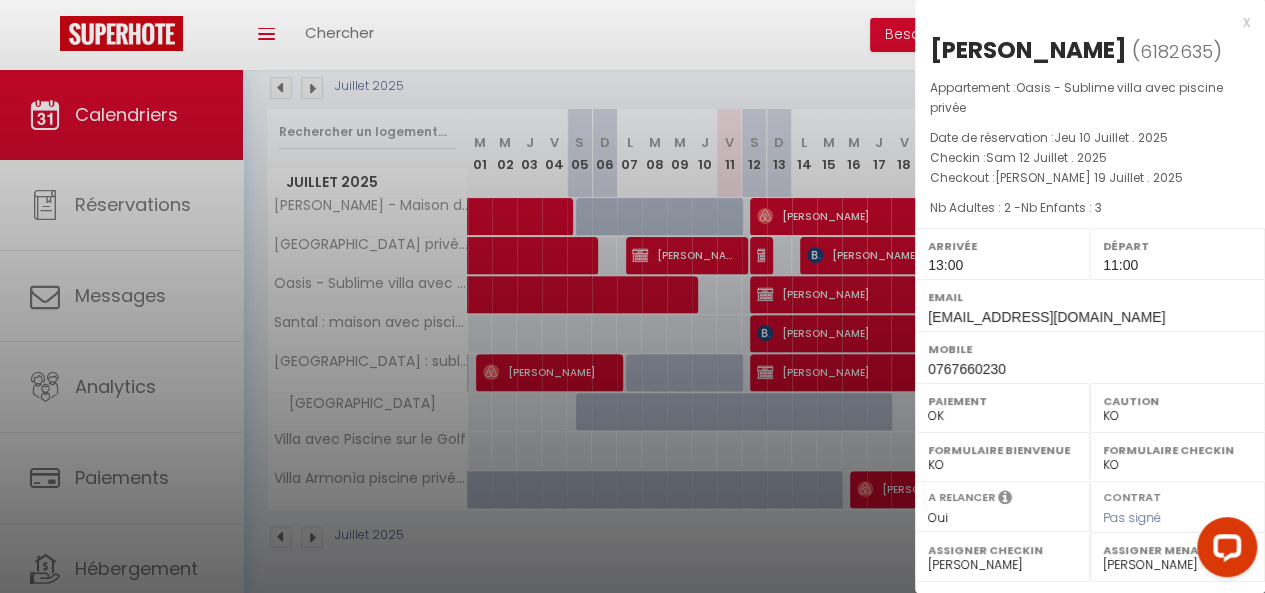 click at bounding box center (632, 296) 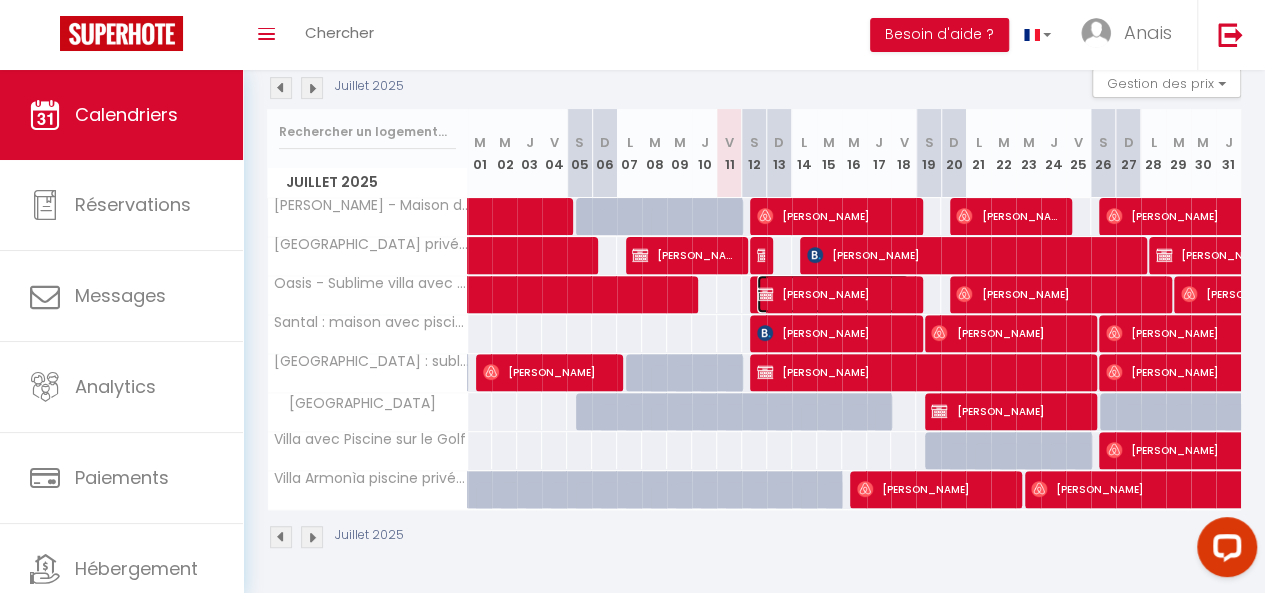 click on "[PERSON_NAME]" at bounding box center (833, 294) 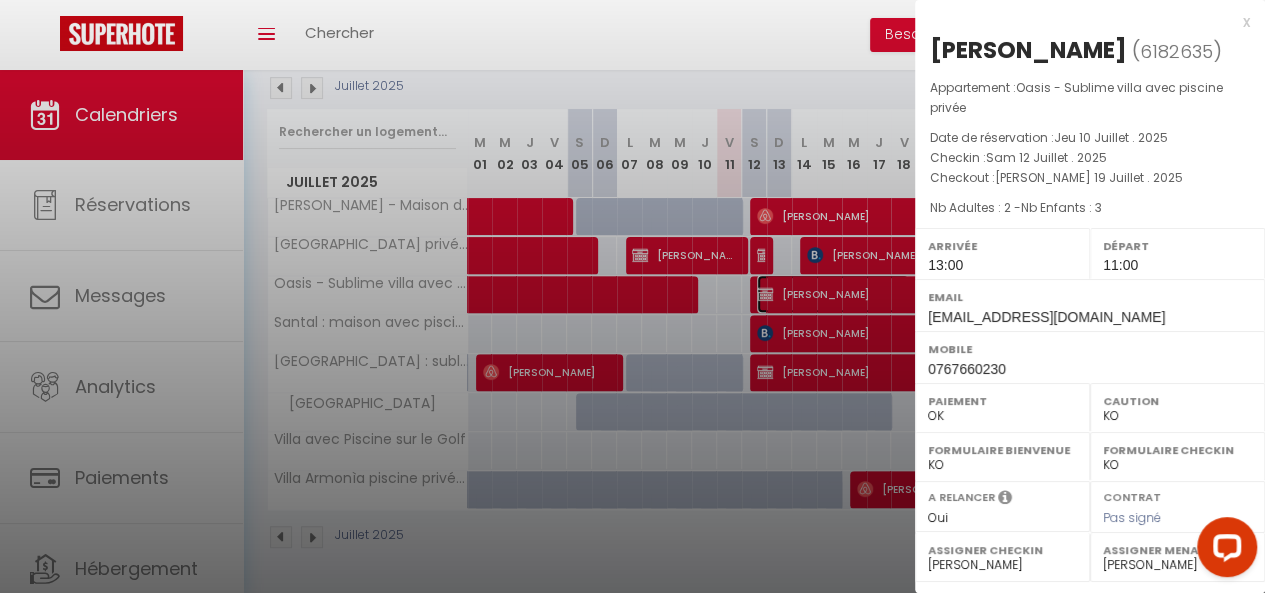scroll, scrollTop: 18, scrollLeft: 0, axis: vertical 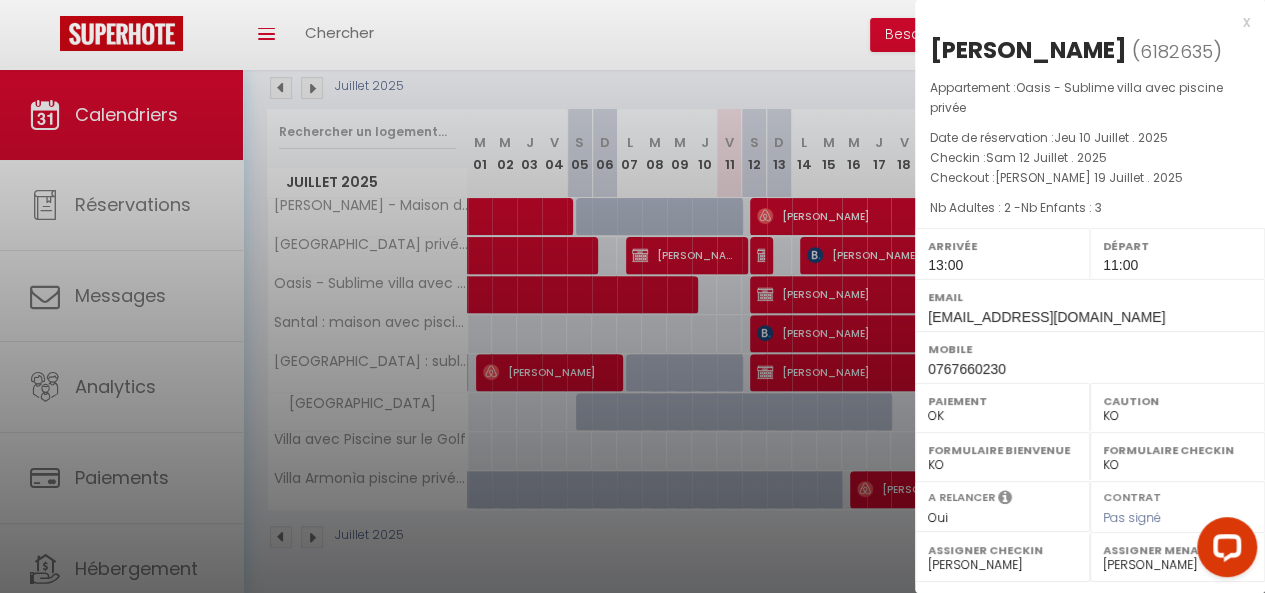click on "Caution" at bounding box center (1177, 401) 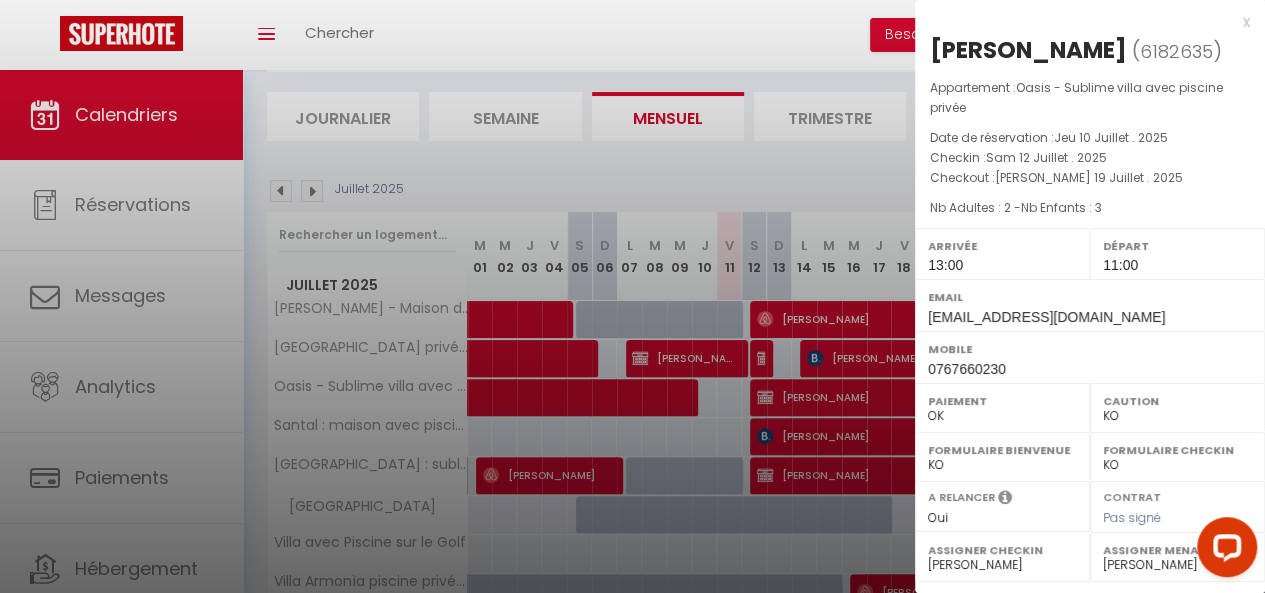 scroll, scrollTop: 75, scrollLeft: 0, axis: vertical 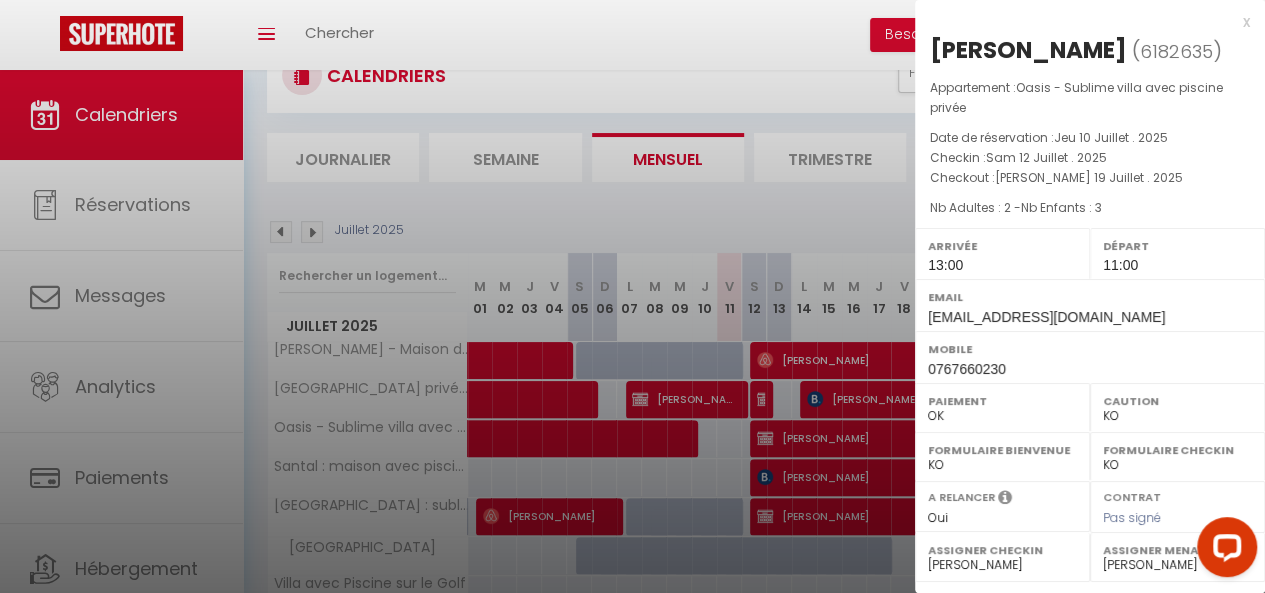 click on "x" at bounding box center (1082, 22) 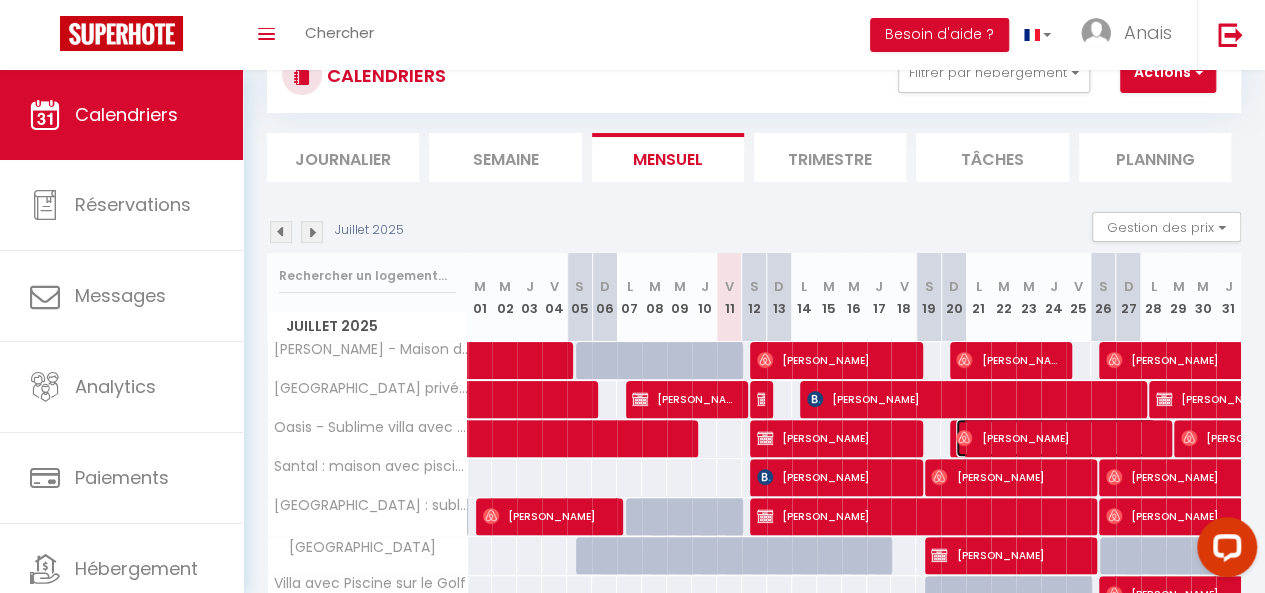 click on "[PERSON_NAME]" at bounding box center (1056, 438) 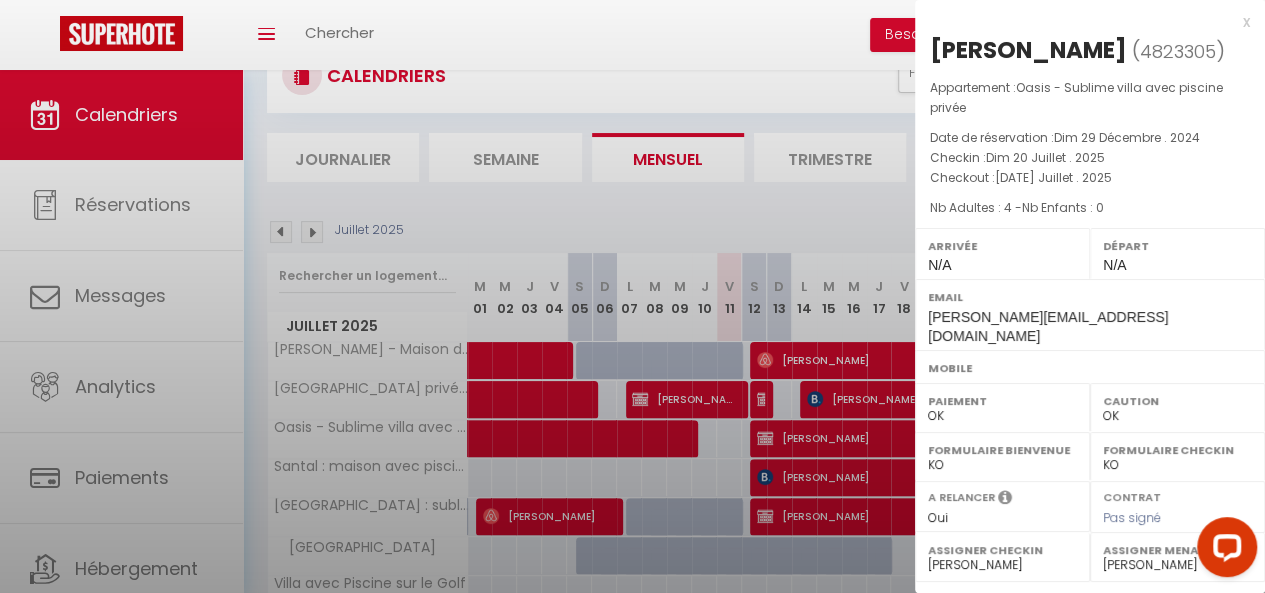 scroll, scrollTop: 0, scrollLeft: 0, axis: both 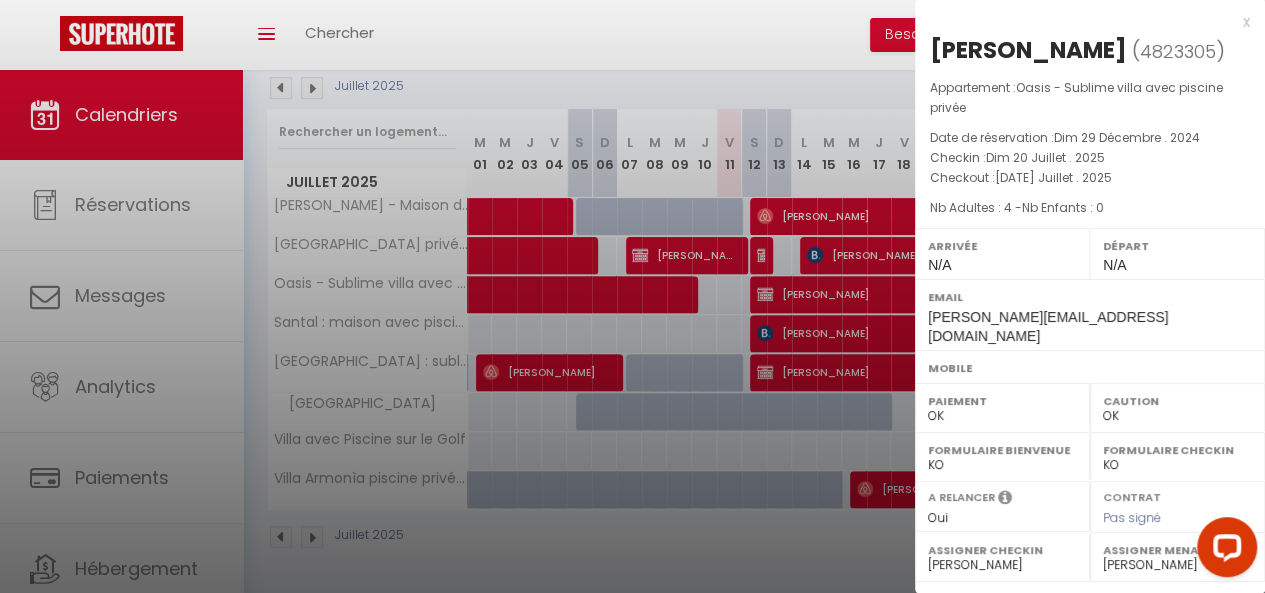 click on "x" at bounding box center [1082, 22] 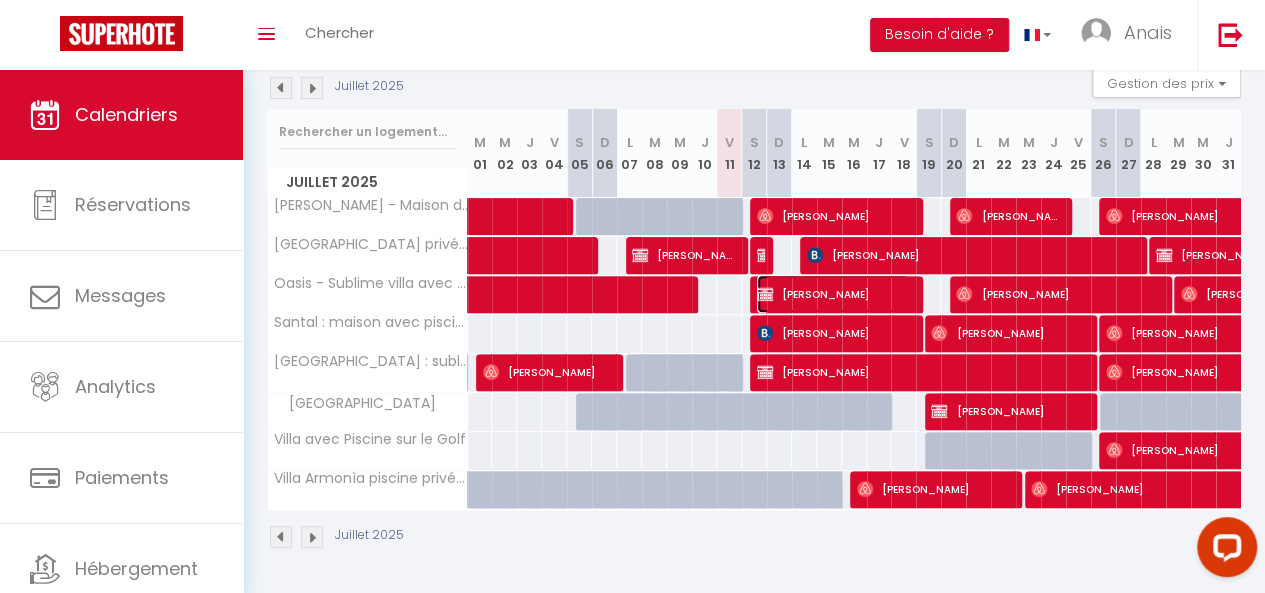 click on "[PERSON_NAME]" at bounding box center [833, 294] 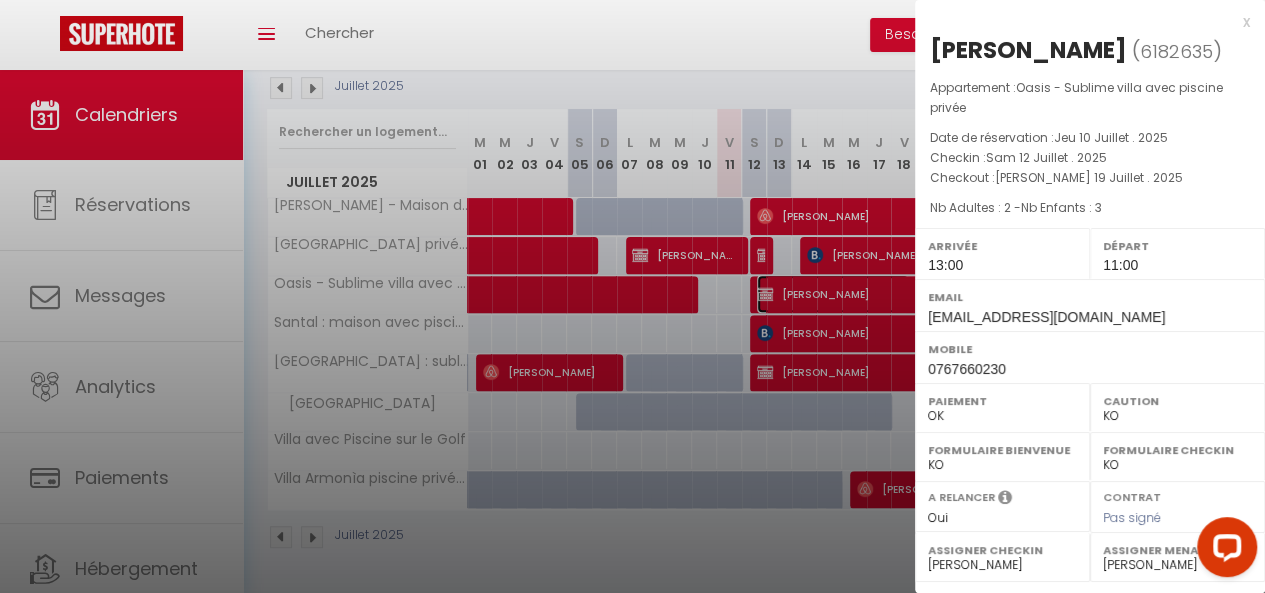scroll, scrollTop: 18, scrollLeft: 0, axis: vertical 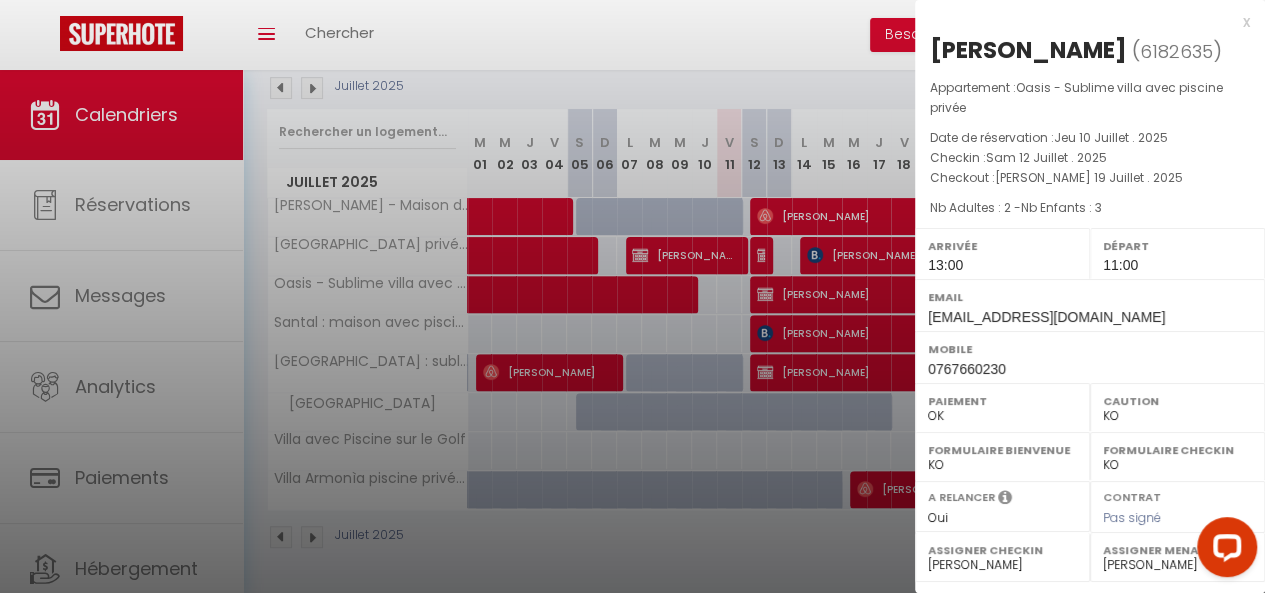 click at bounding box center (1227, 546) 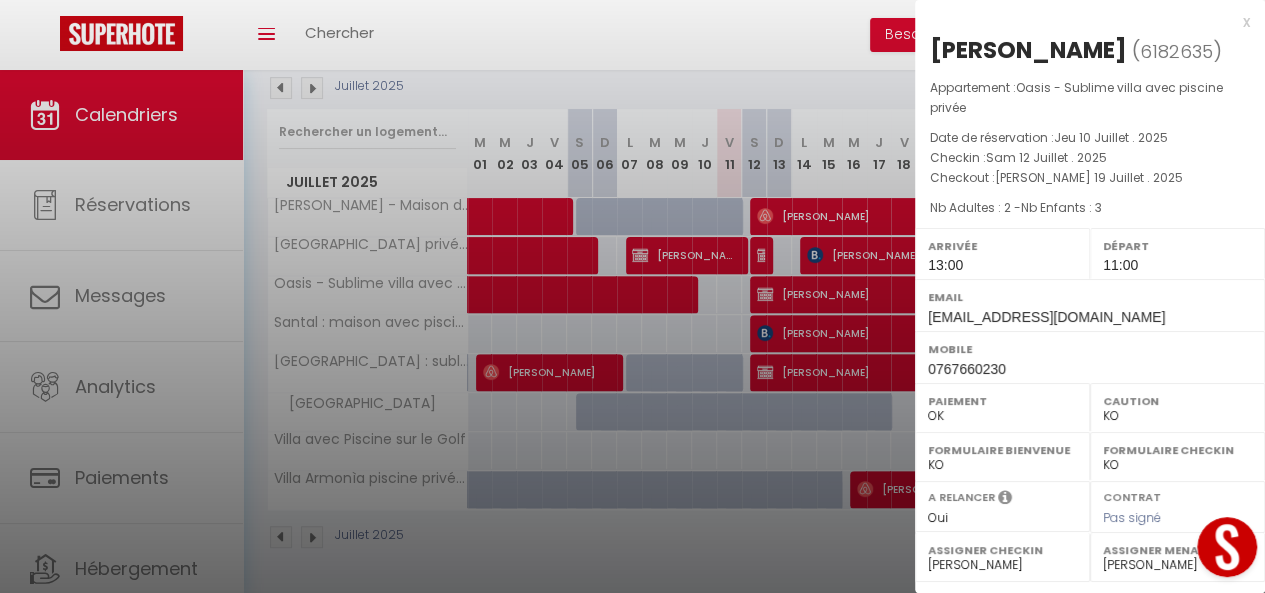 click at bounding box center [632, 296] 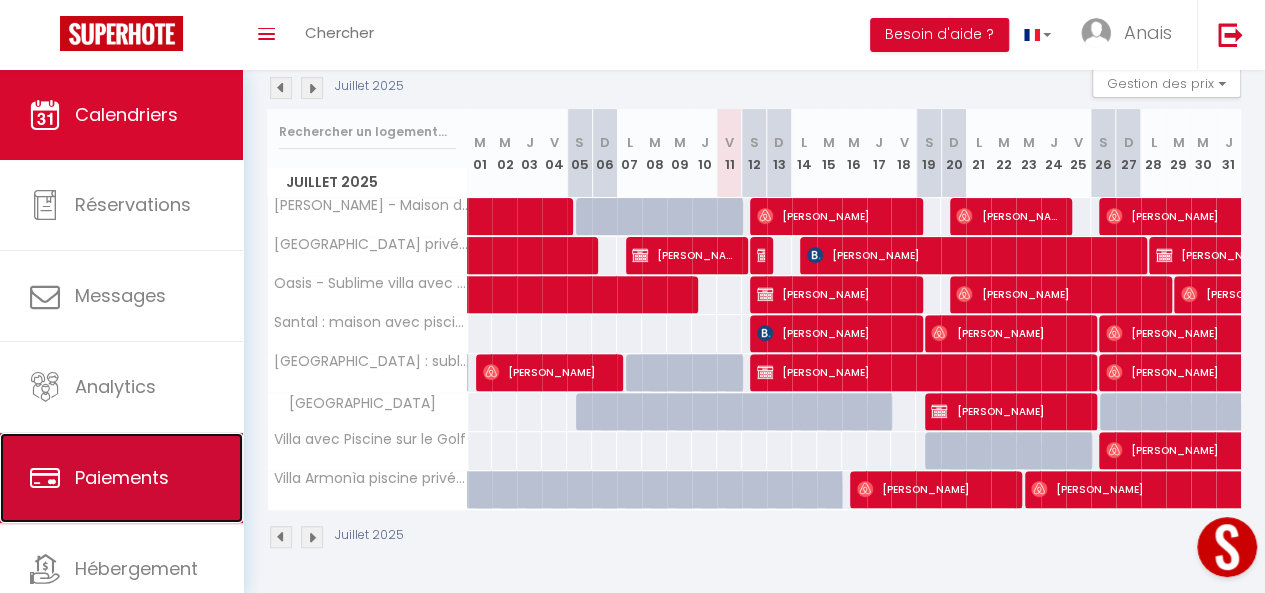 click on "Paiements" at bounding box center (122, 477) 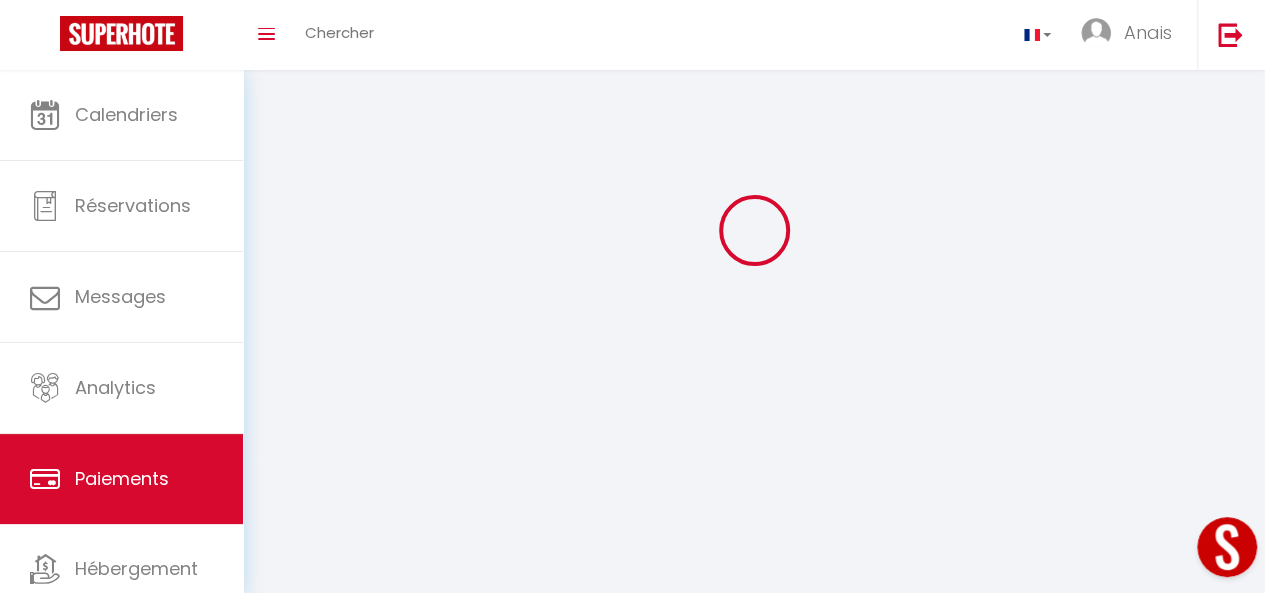 select on "2" 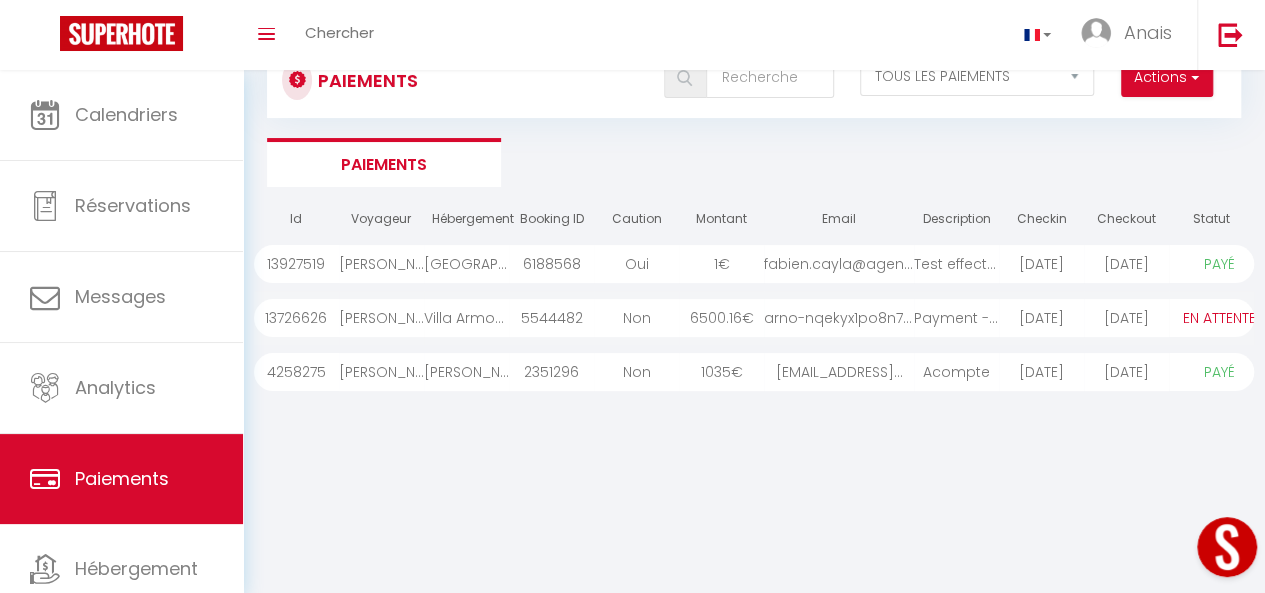 scroll, scrollTop: 370, scrollLeft: 0, axis: vertical 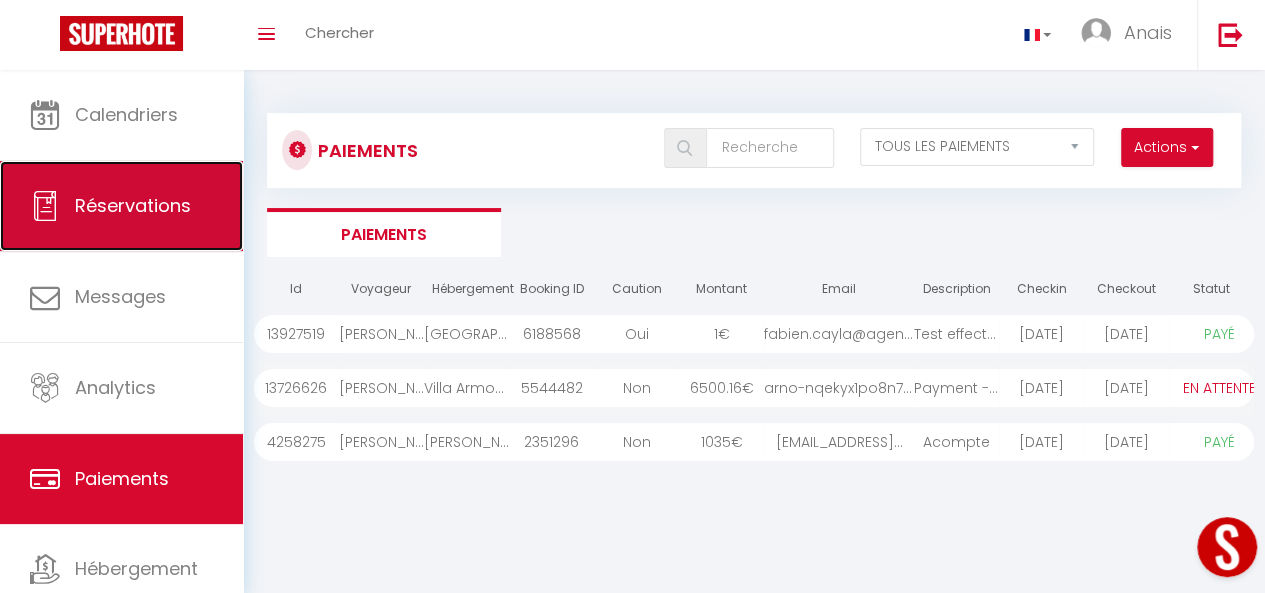 click on "Réservations" at bounding box center (121, 206) 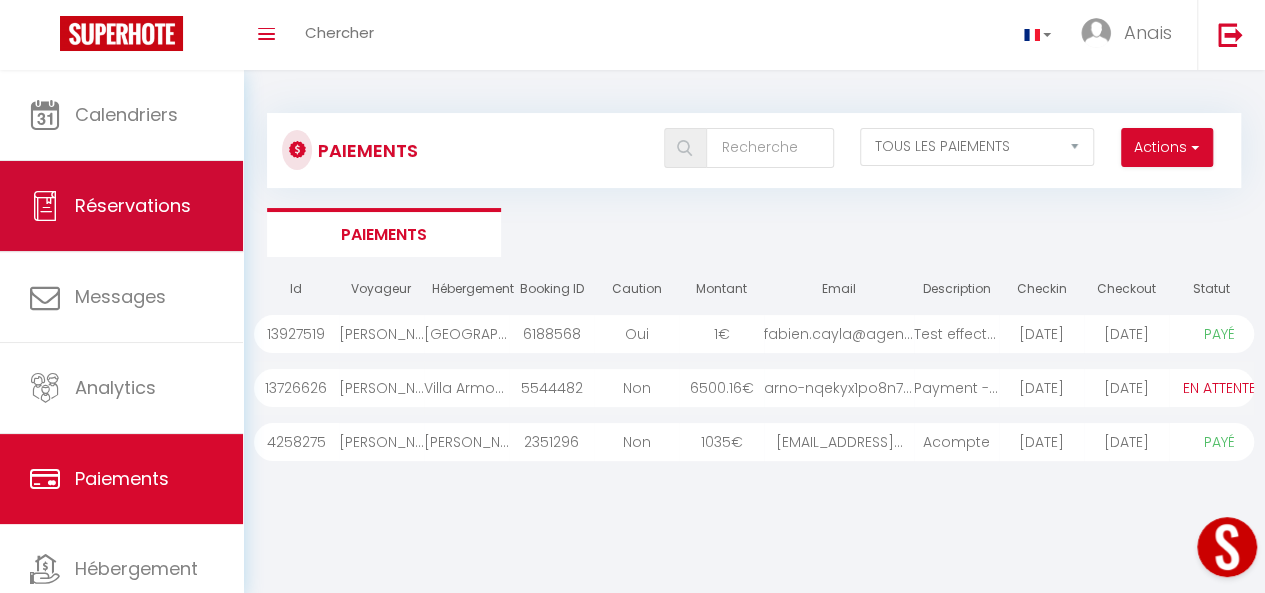 select on "not_cancelled" 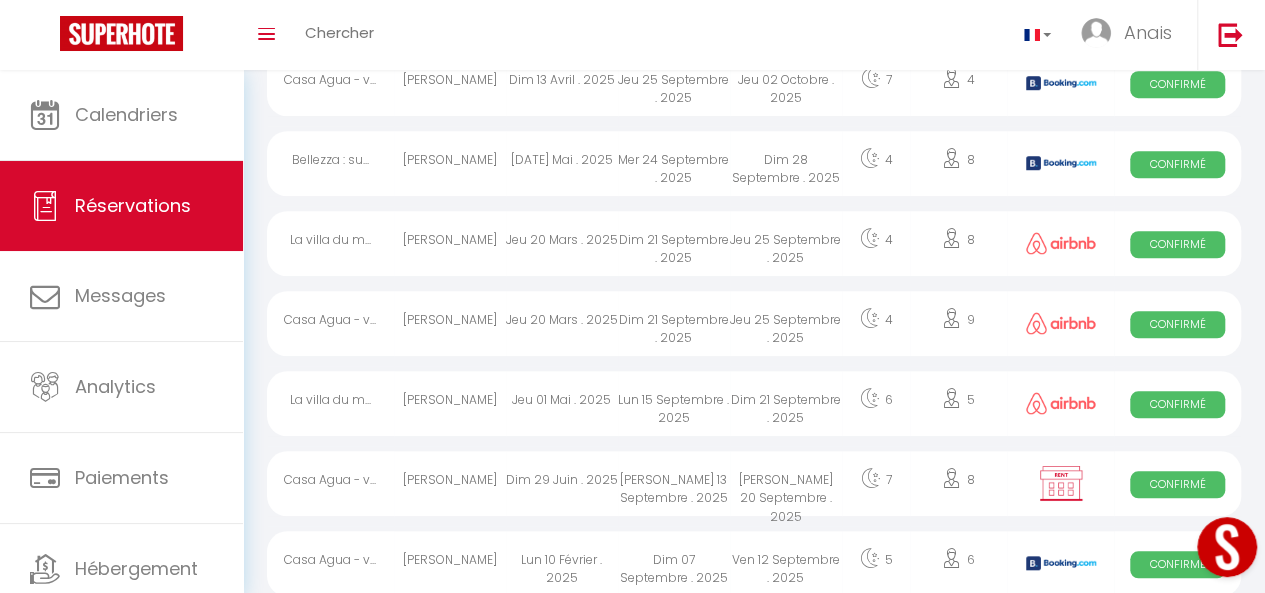 scroll, scrollTop: 716, scrollLeft: 0, axis: vertical 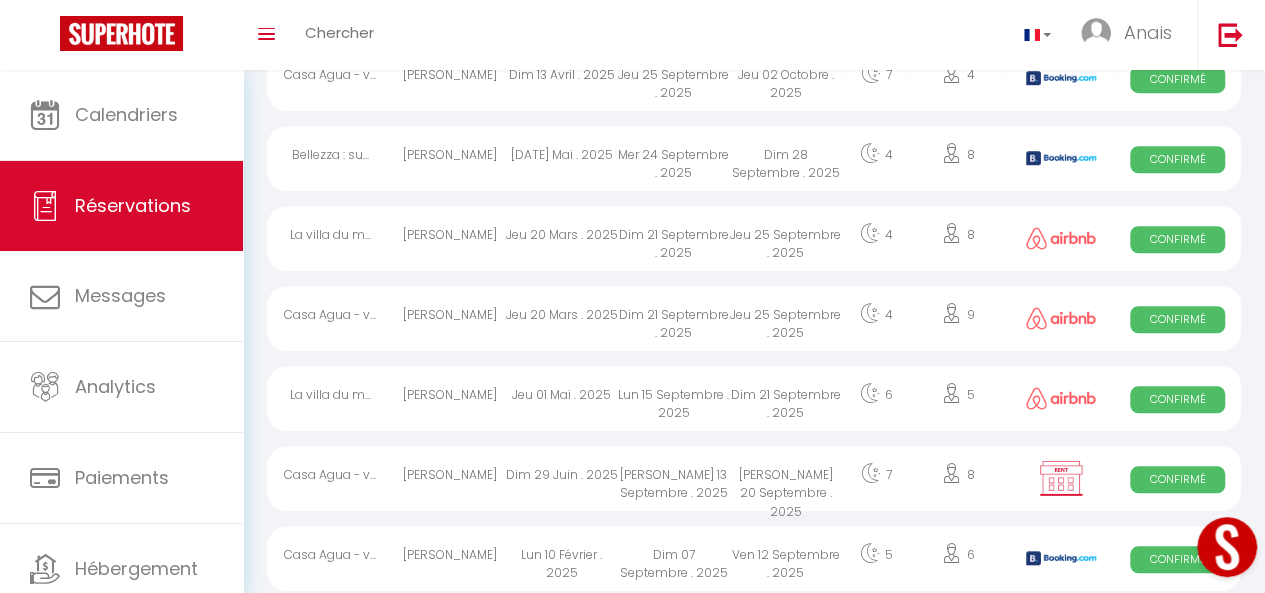 click on "[PERSON_NAME]" at bounding box center (450, 478) 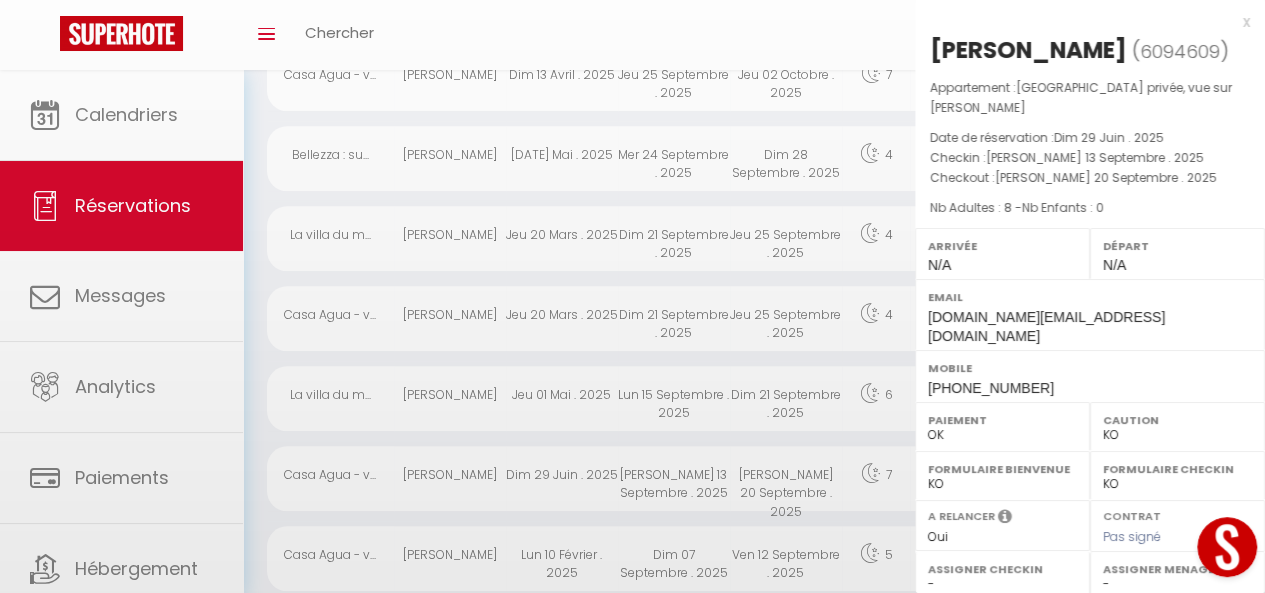 select on "13398" 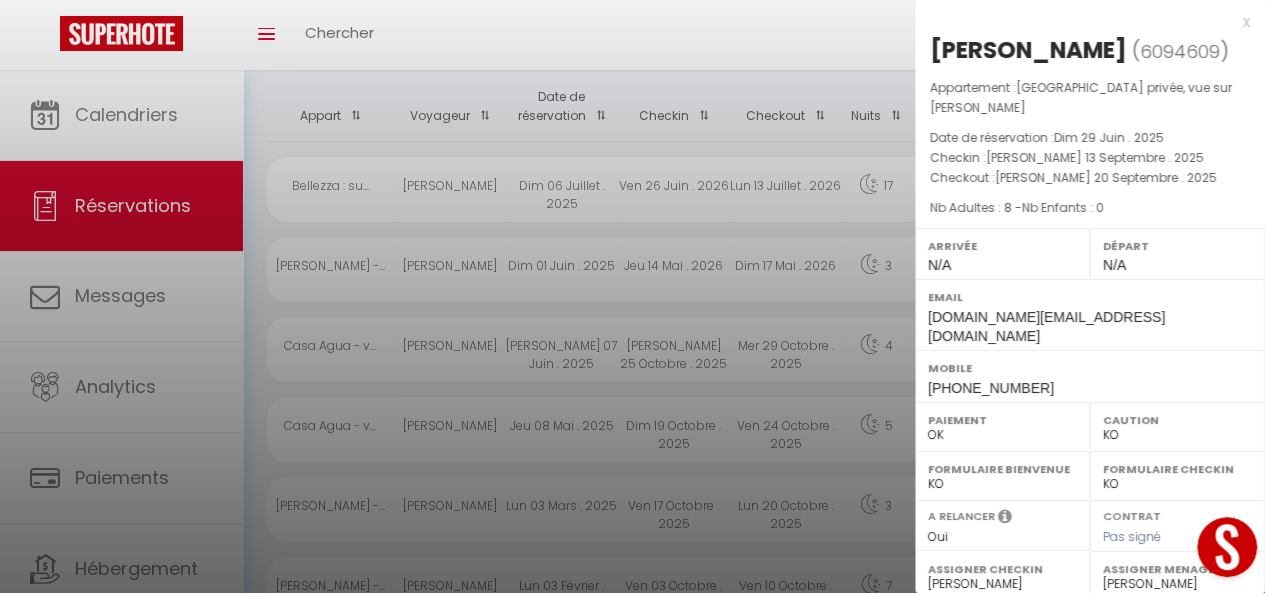 scroll, scrollTop: 0, scrollLeft: 0, axis: both 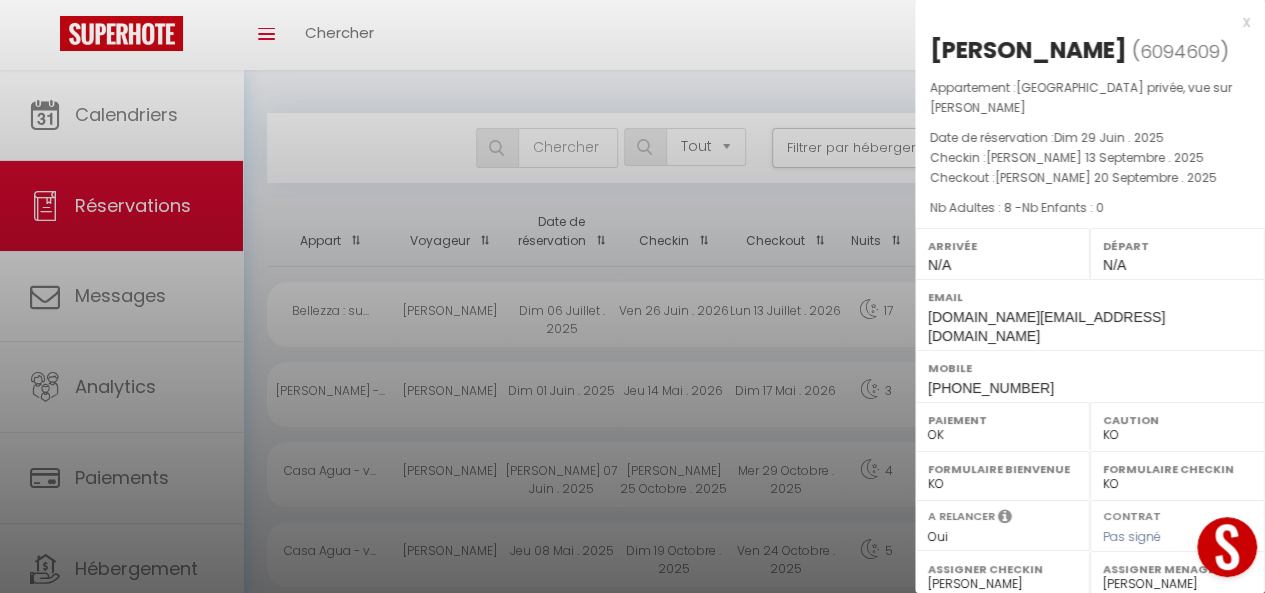 click on "x" at bounding box center [1082, 22] 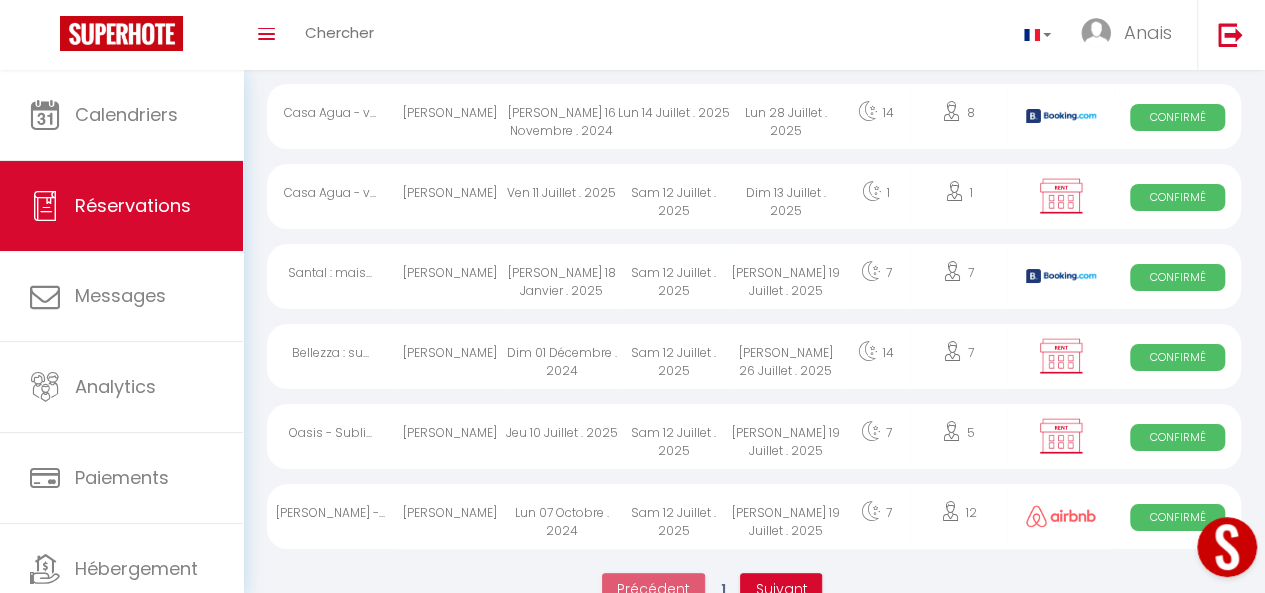 scroll, scrollTop: 3722, scrollLeft: 0, axis: vertical 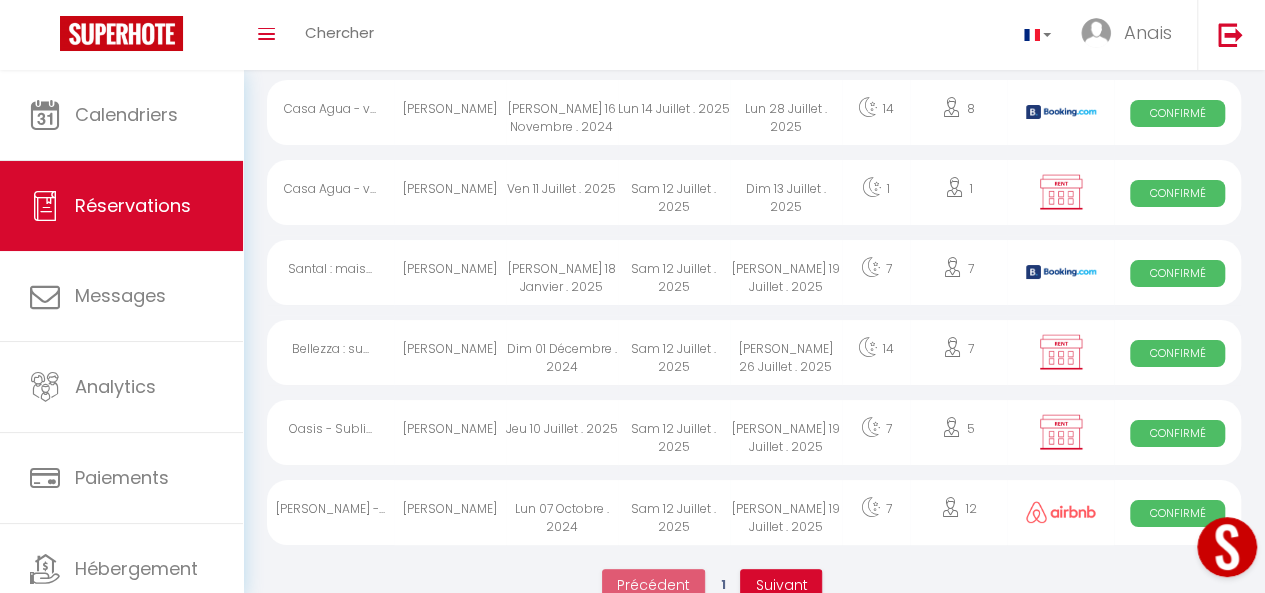click on "Jeu 10 Juillet . 2025" at bounding box center [562, 432] 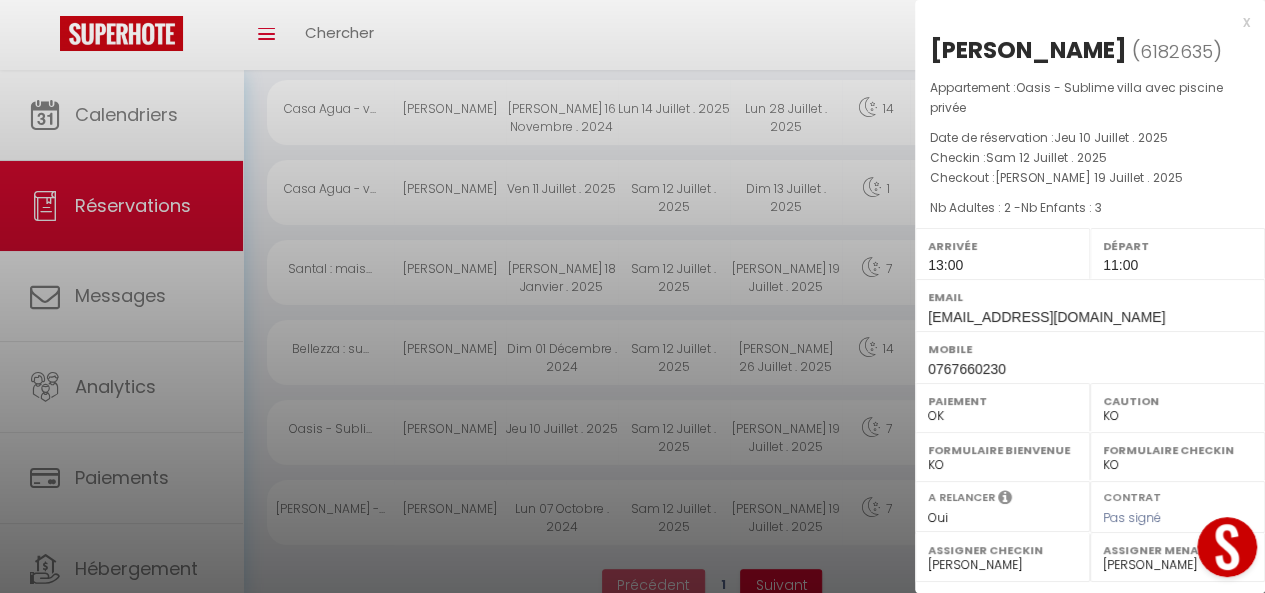 scroll, scrollTop: 18, scrollLeft: 0, axis: vertical 